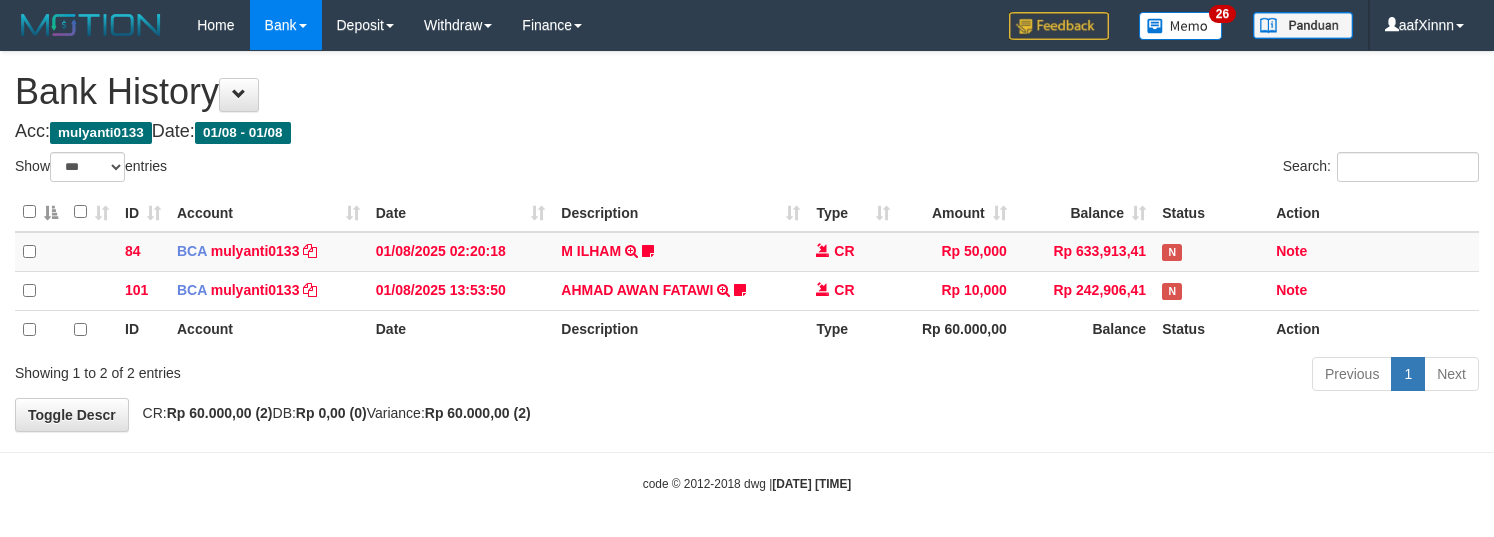 select on "***" 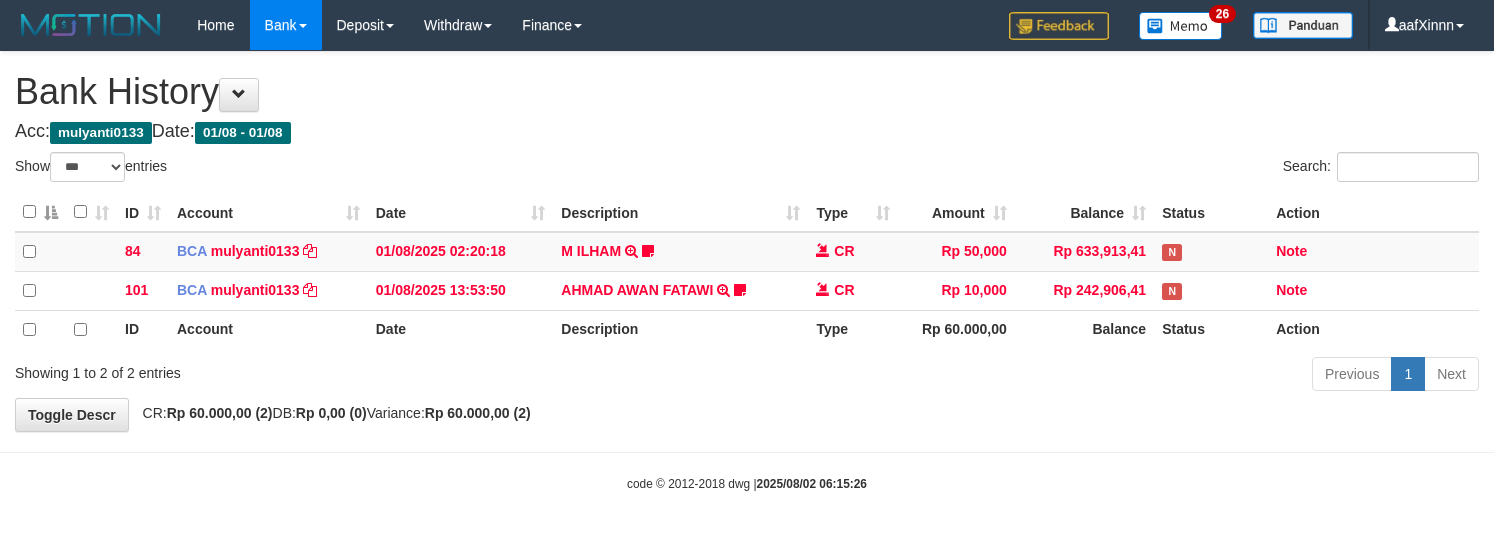 select on "***" 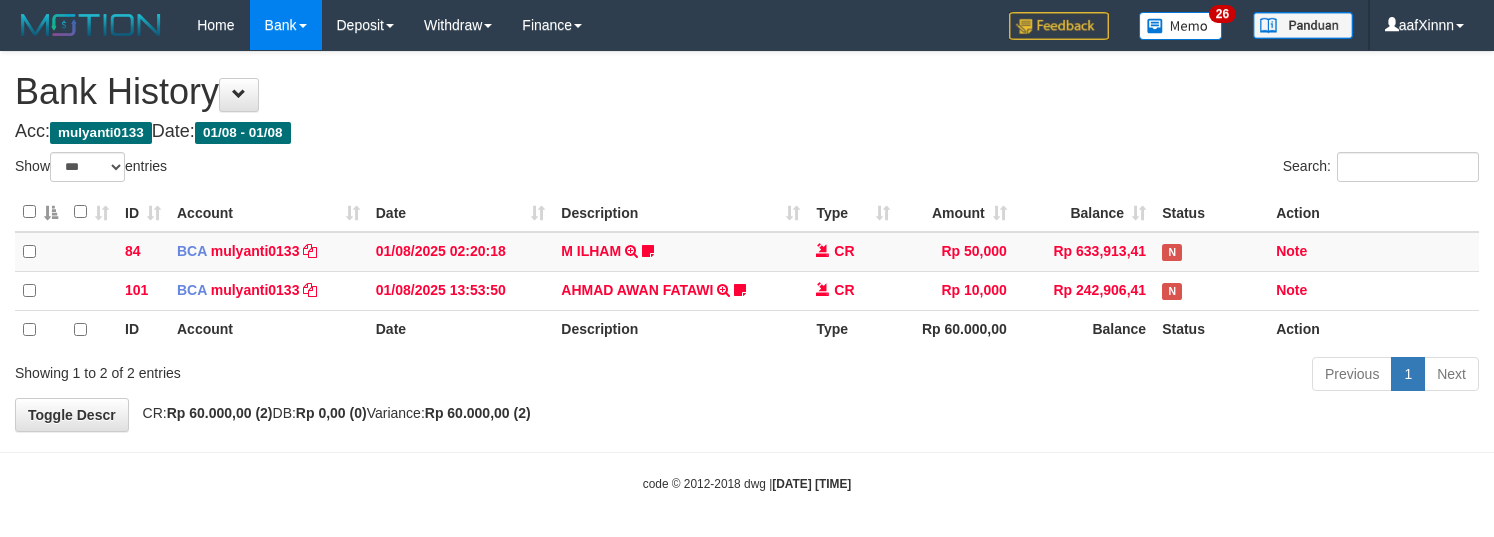select on "***" 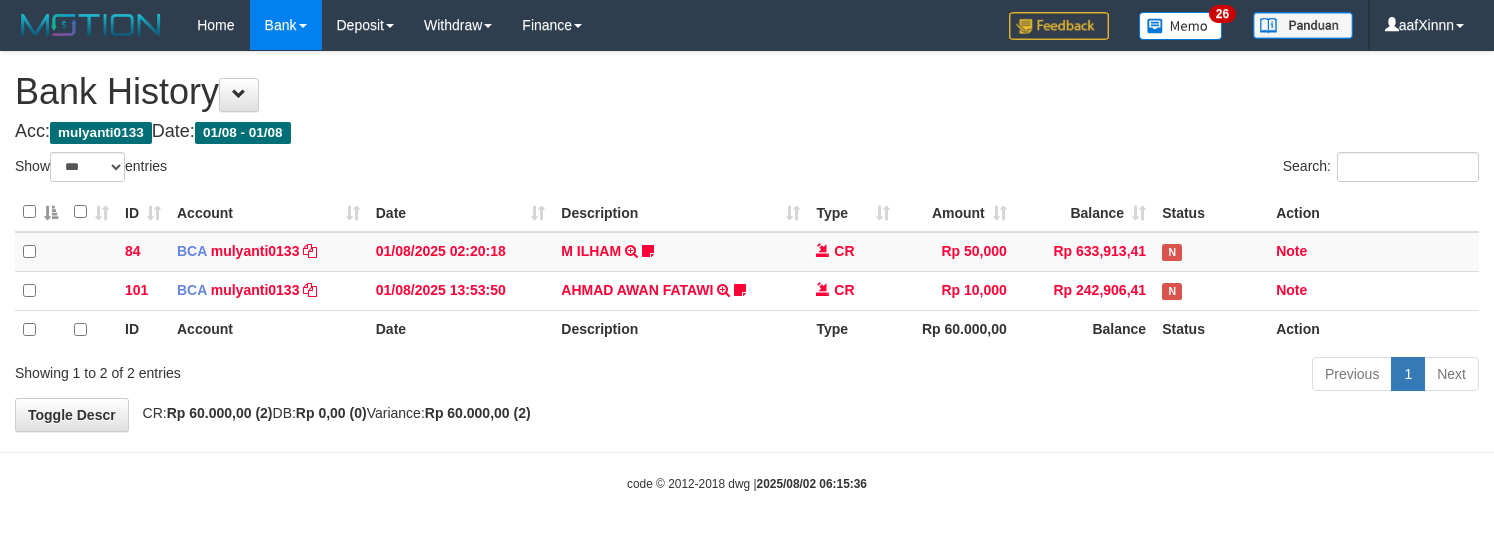 select on "***" 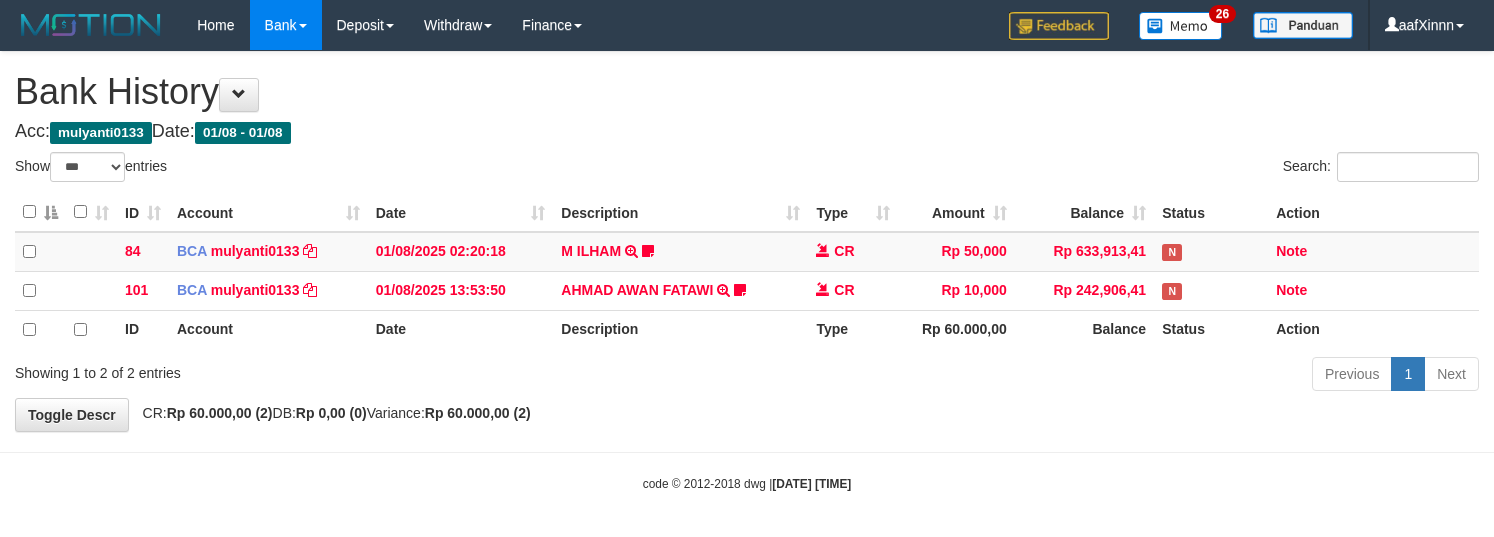 select on "***" 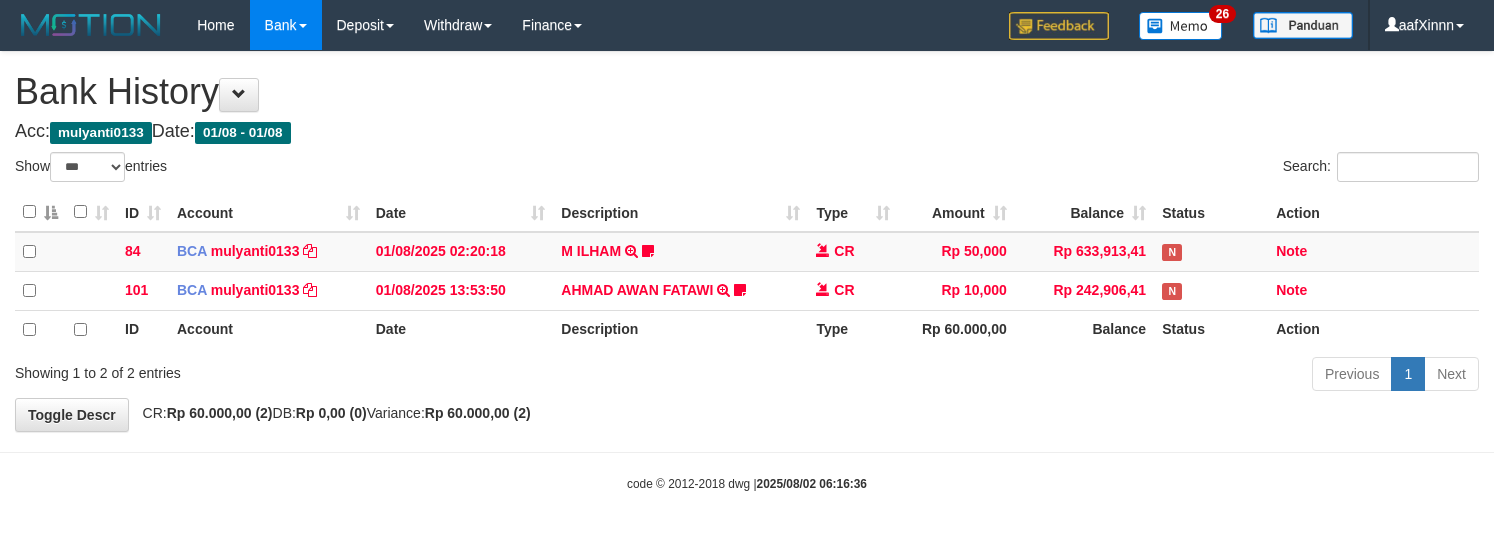 select on "***" 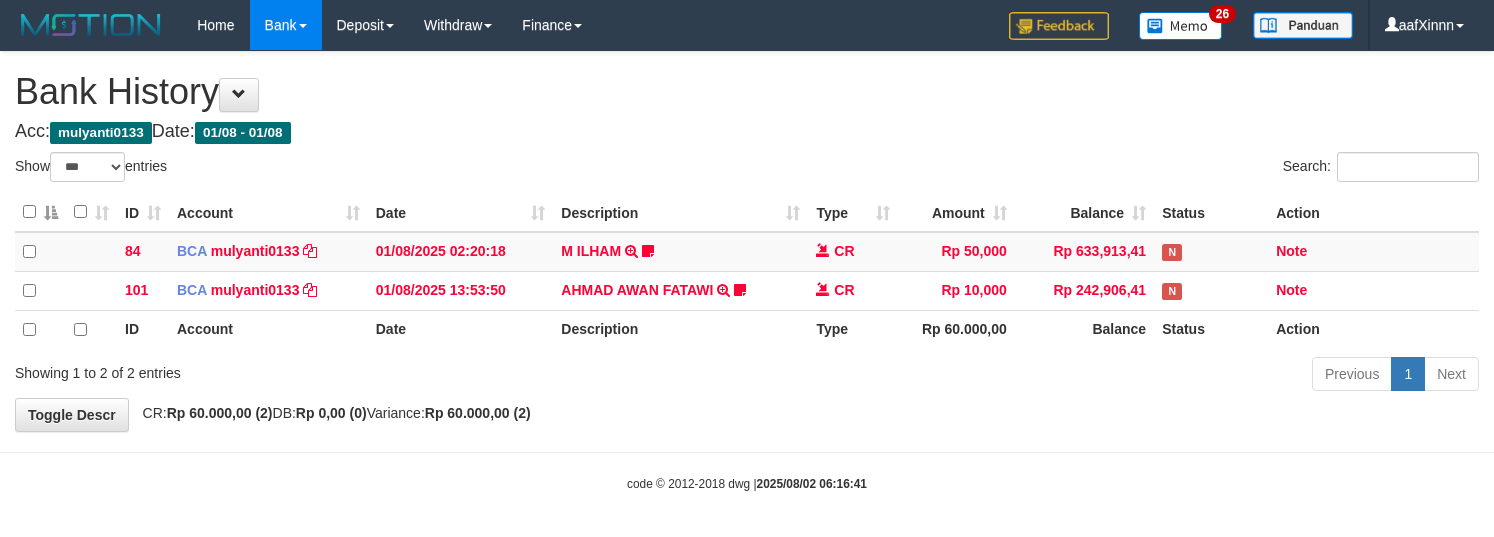 select on "***" 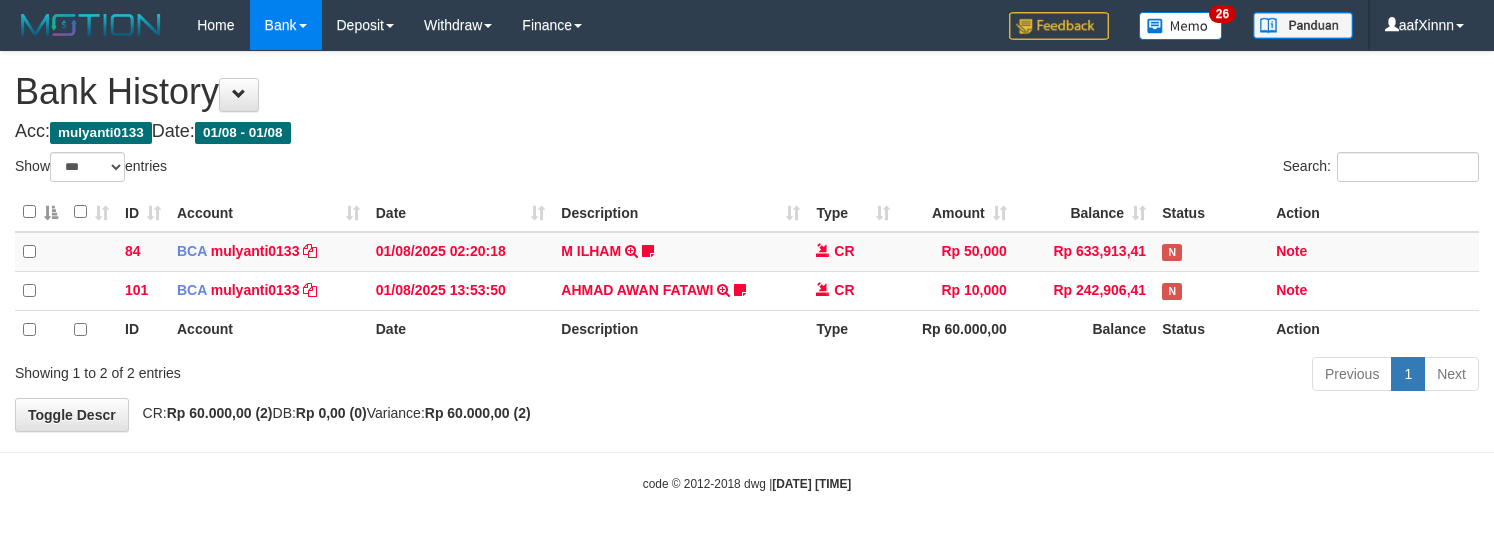 select on "***" 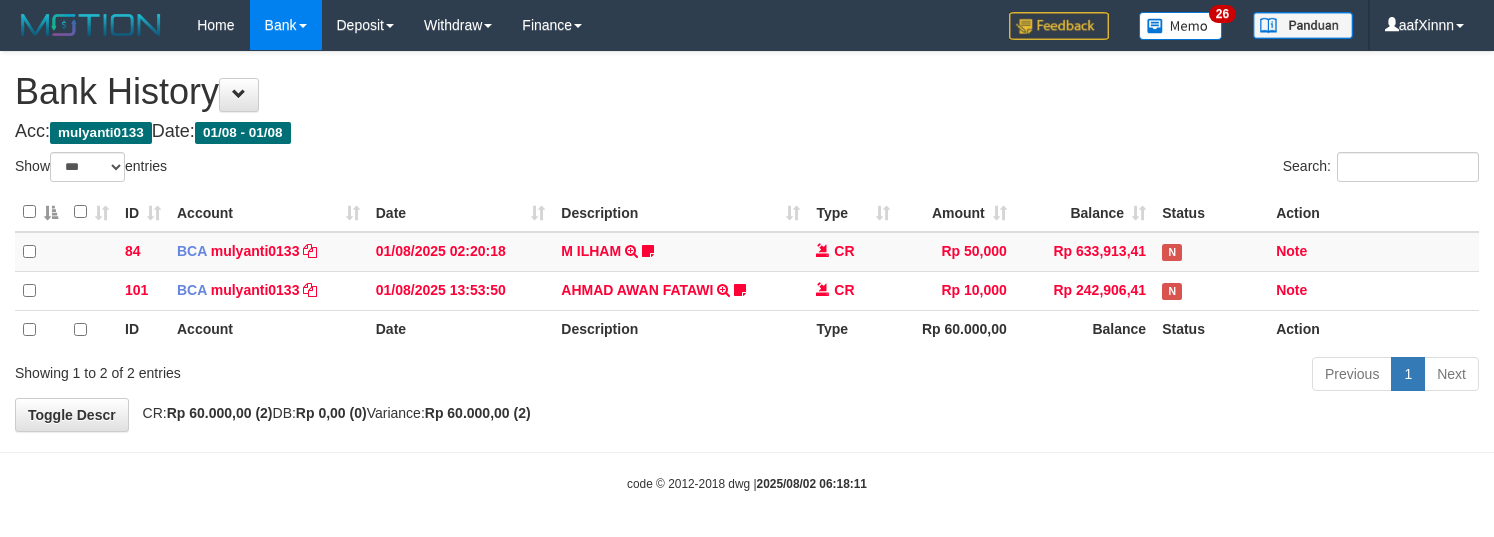 select on "***" 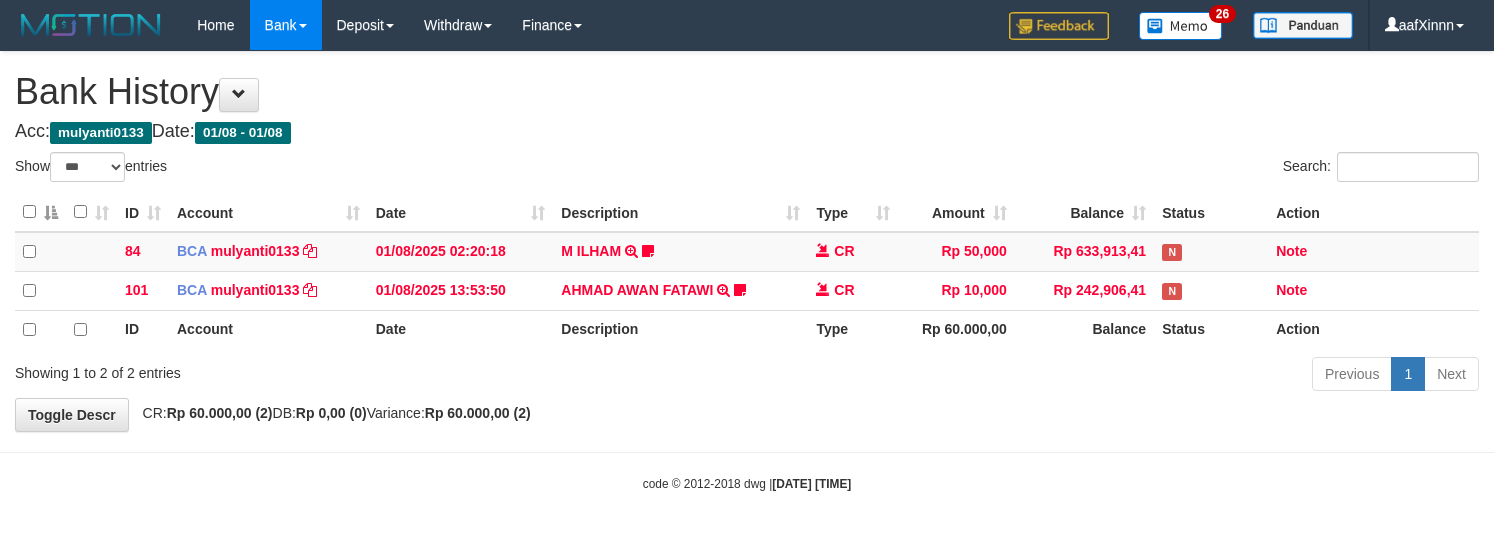 select on "***" 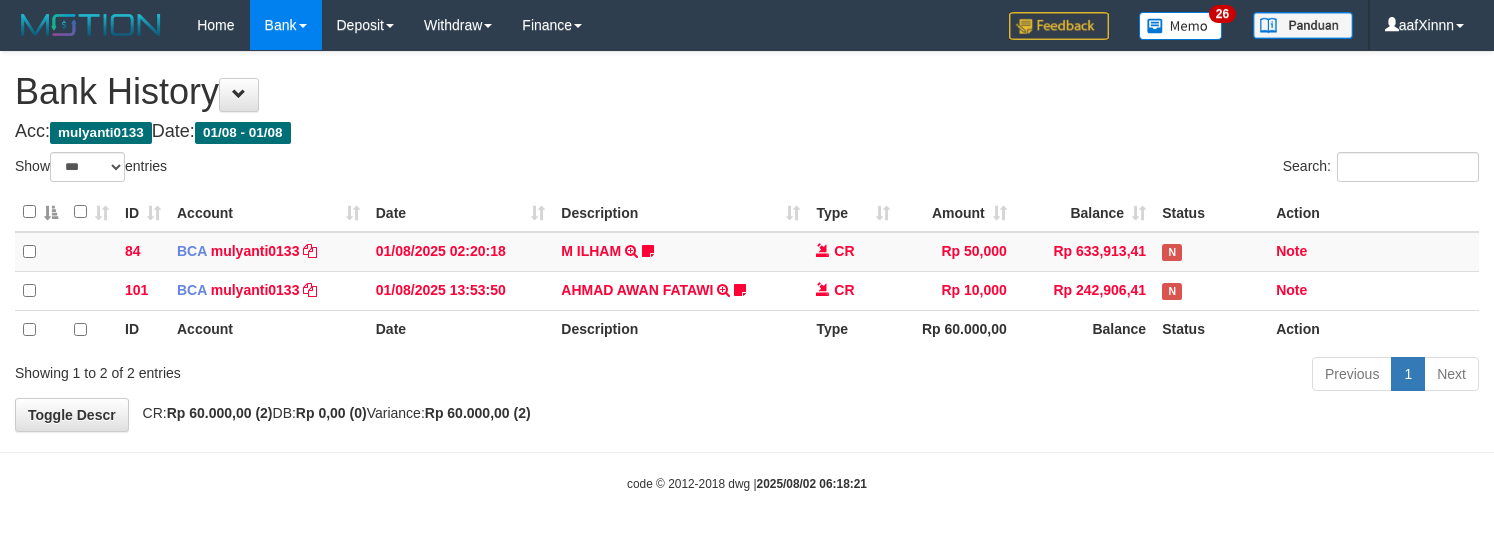 select on "***" 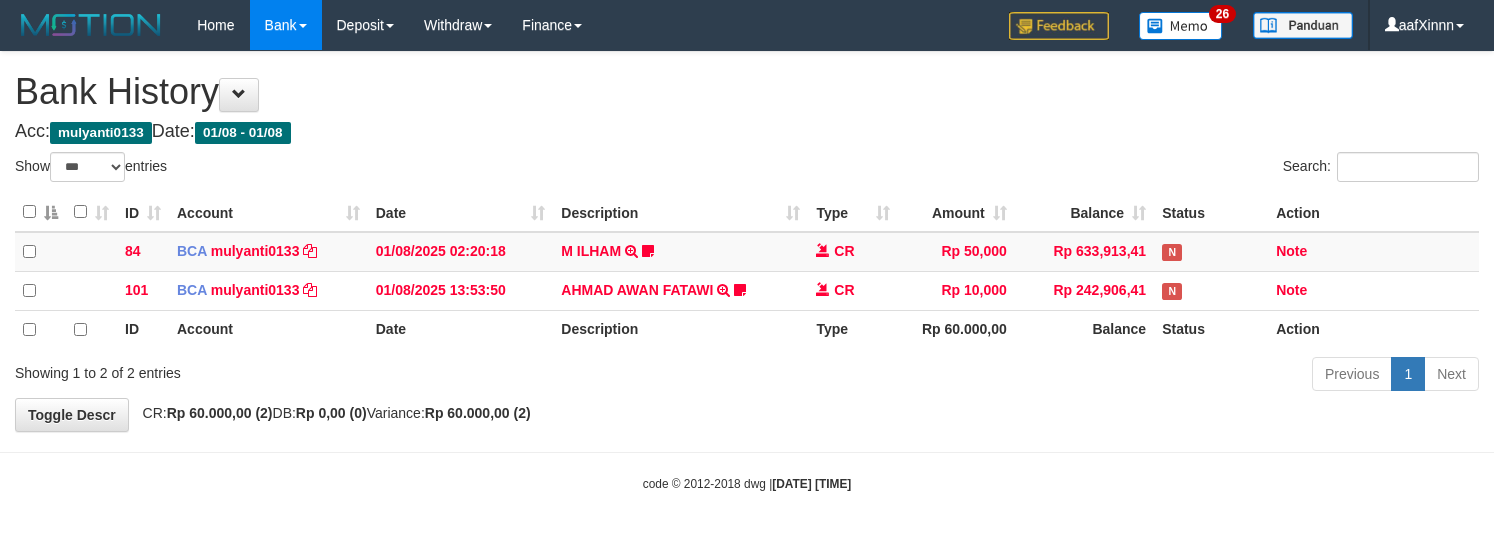 select on "***" 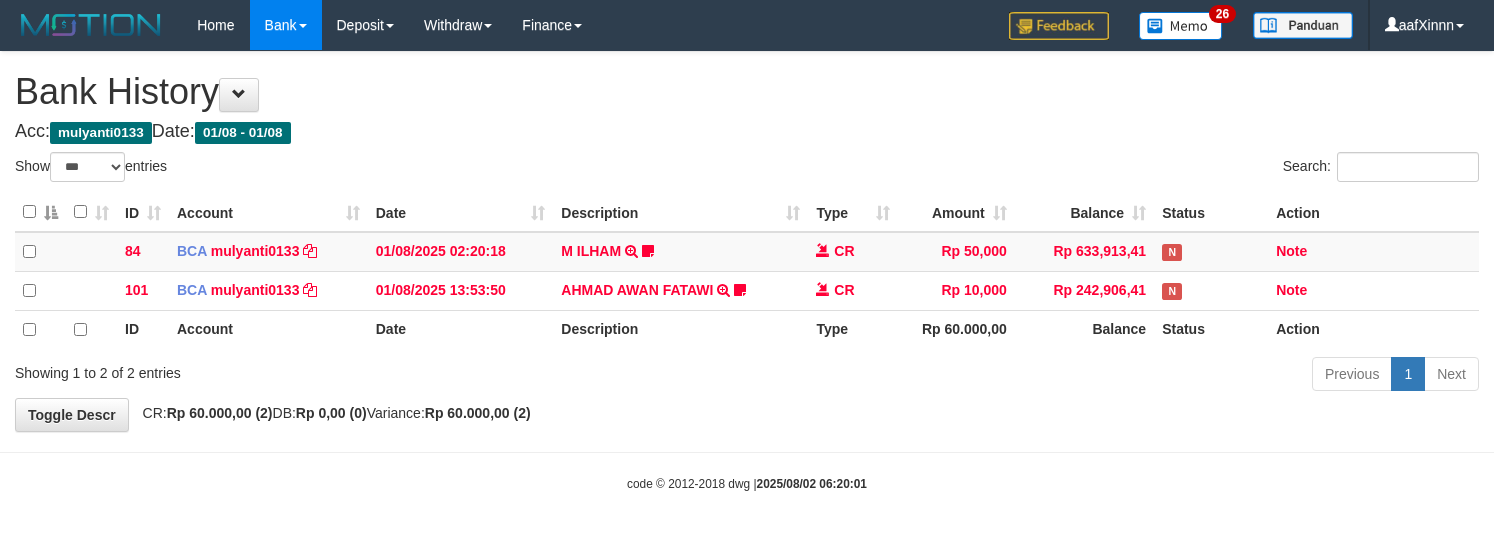 select on "***" 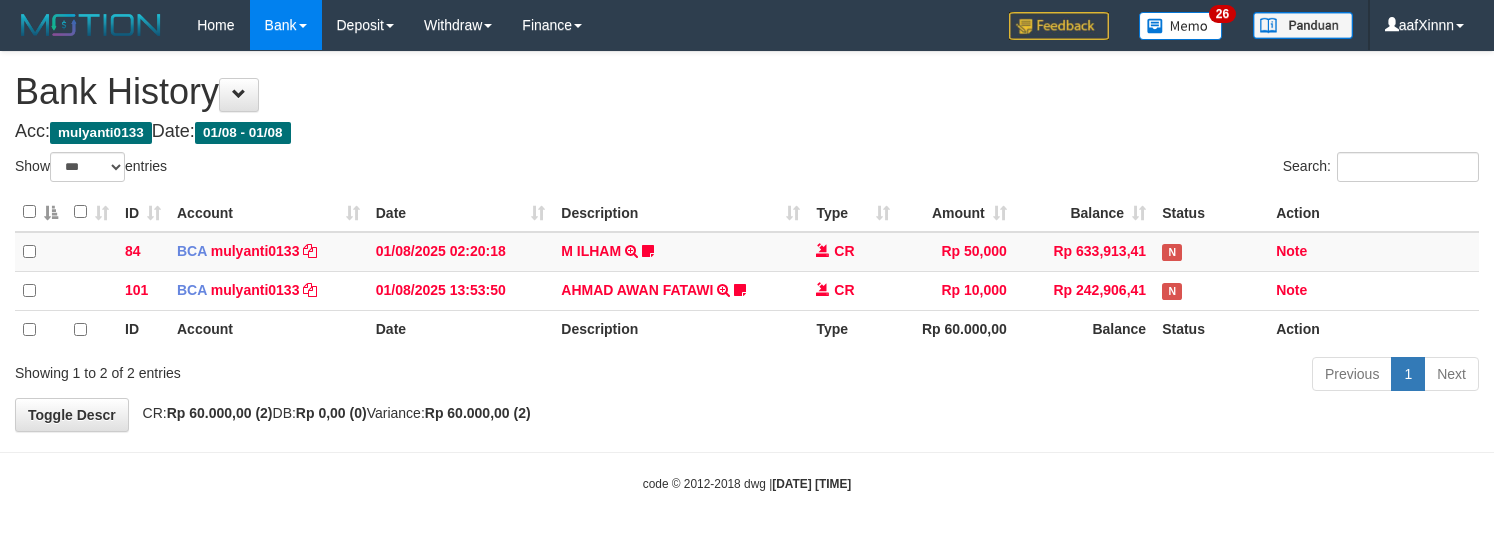 select on "***" 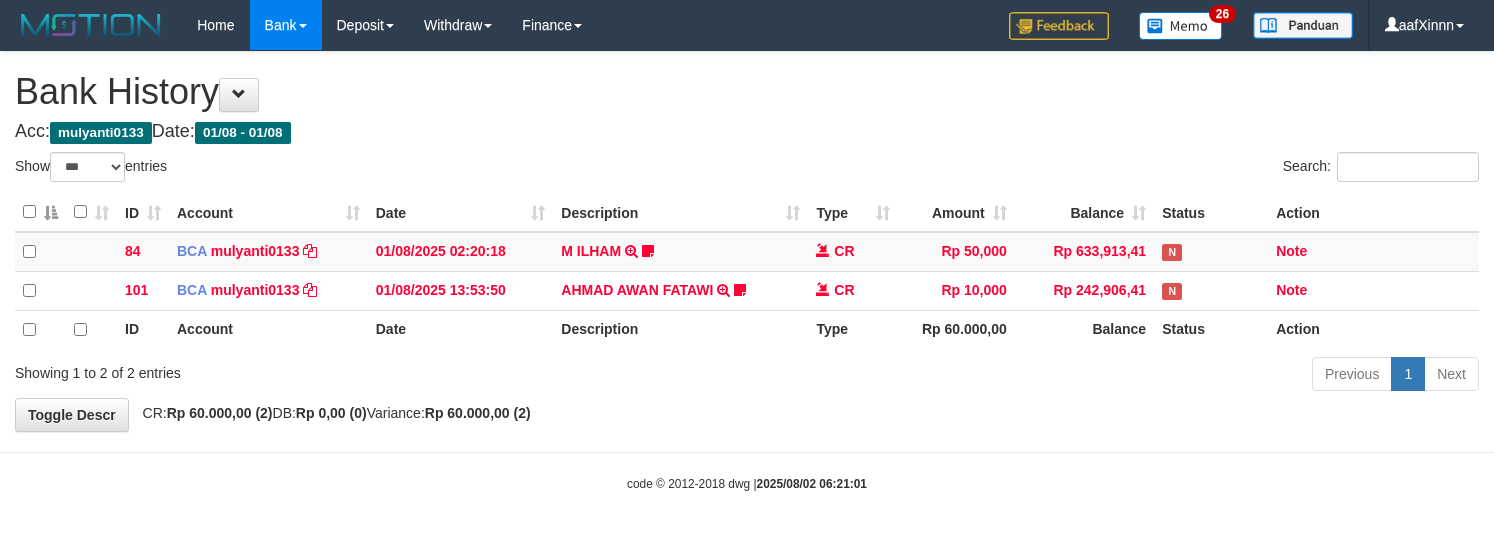 select on "***" 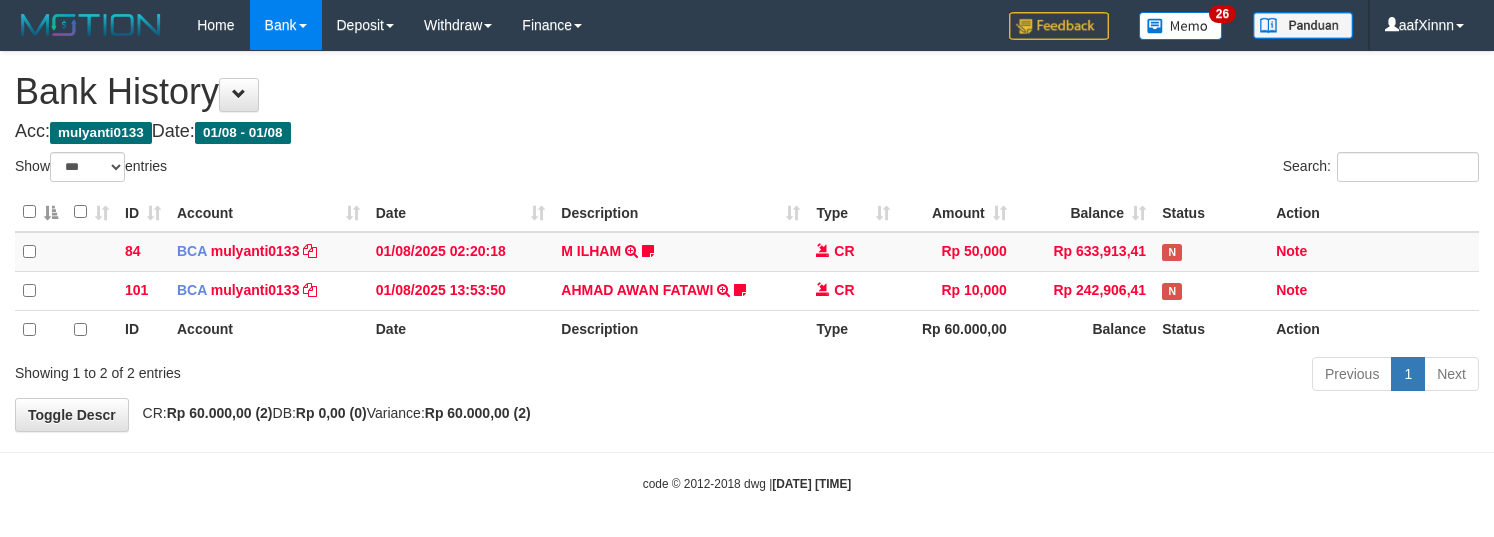 select on "***" 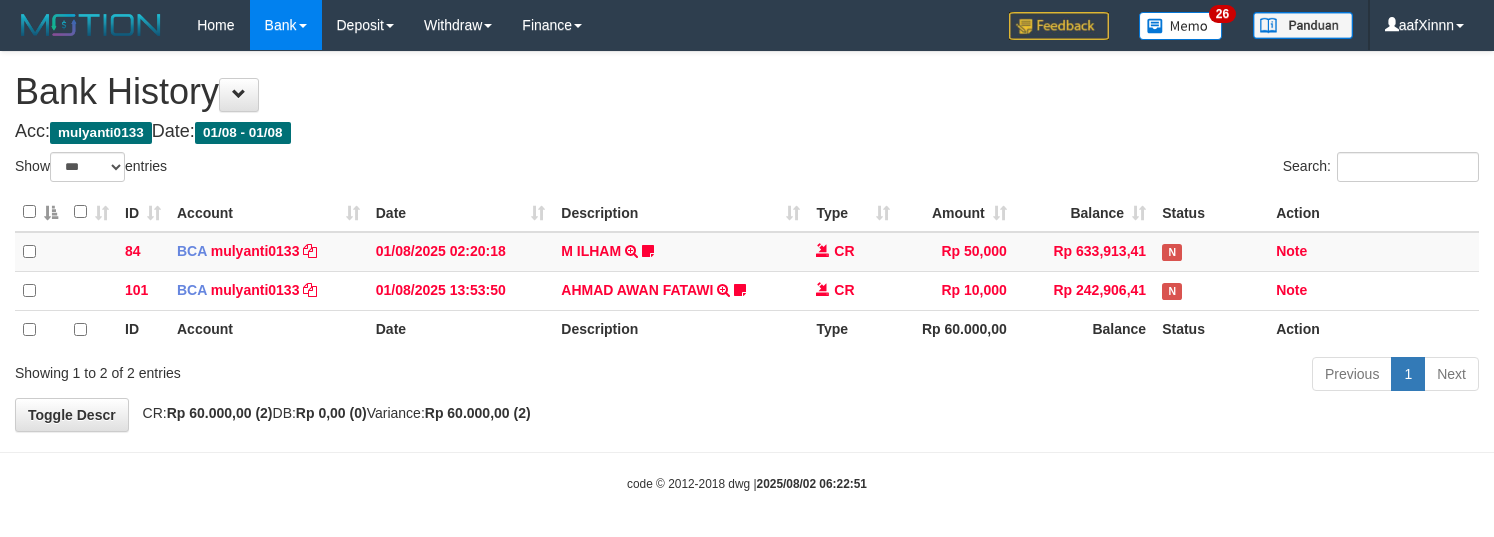 select on "***" 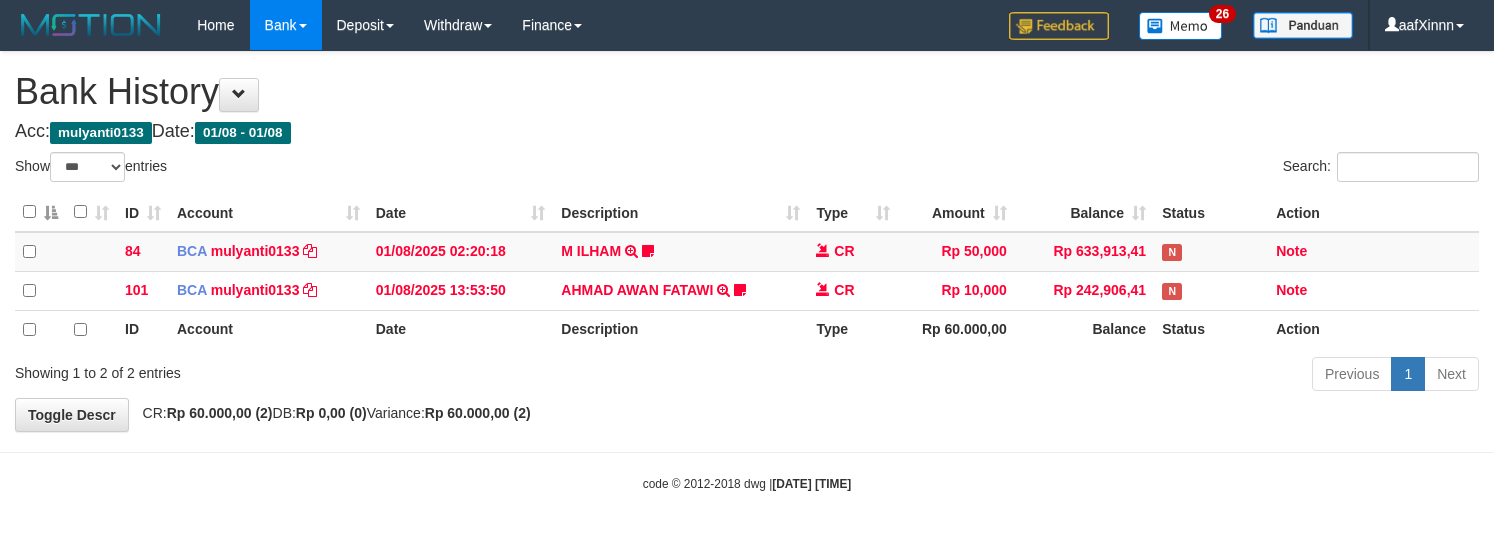 select on "***" 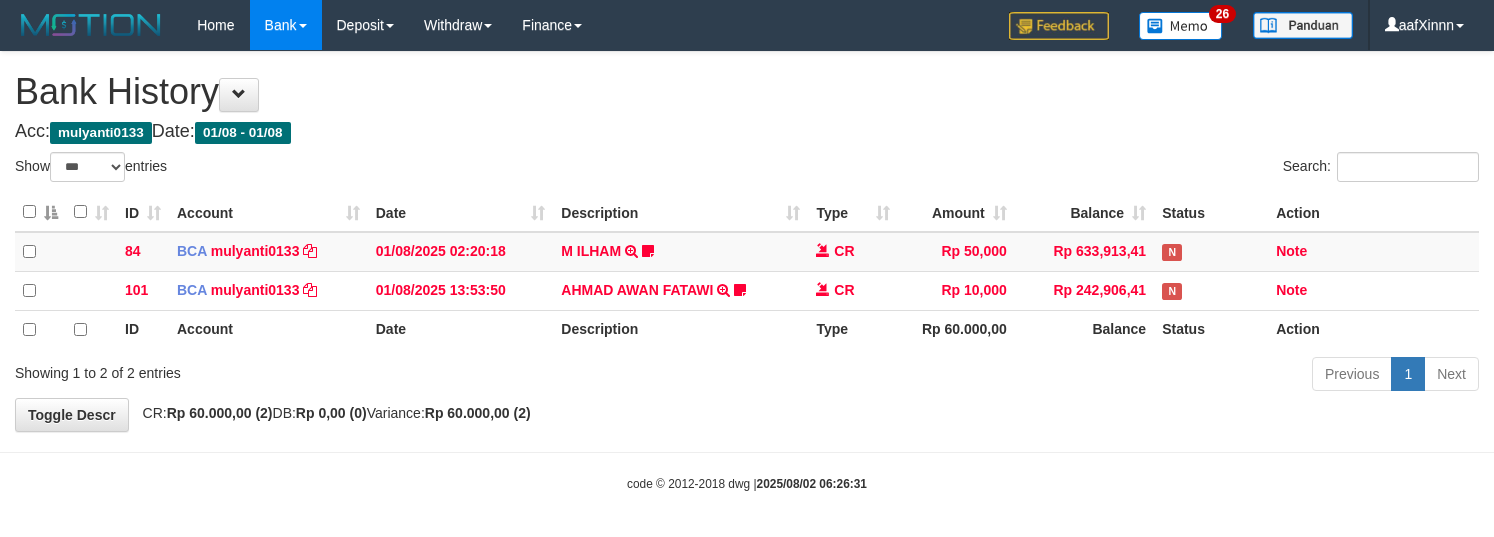 select on "***" 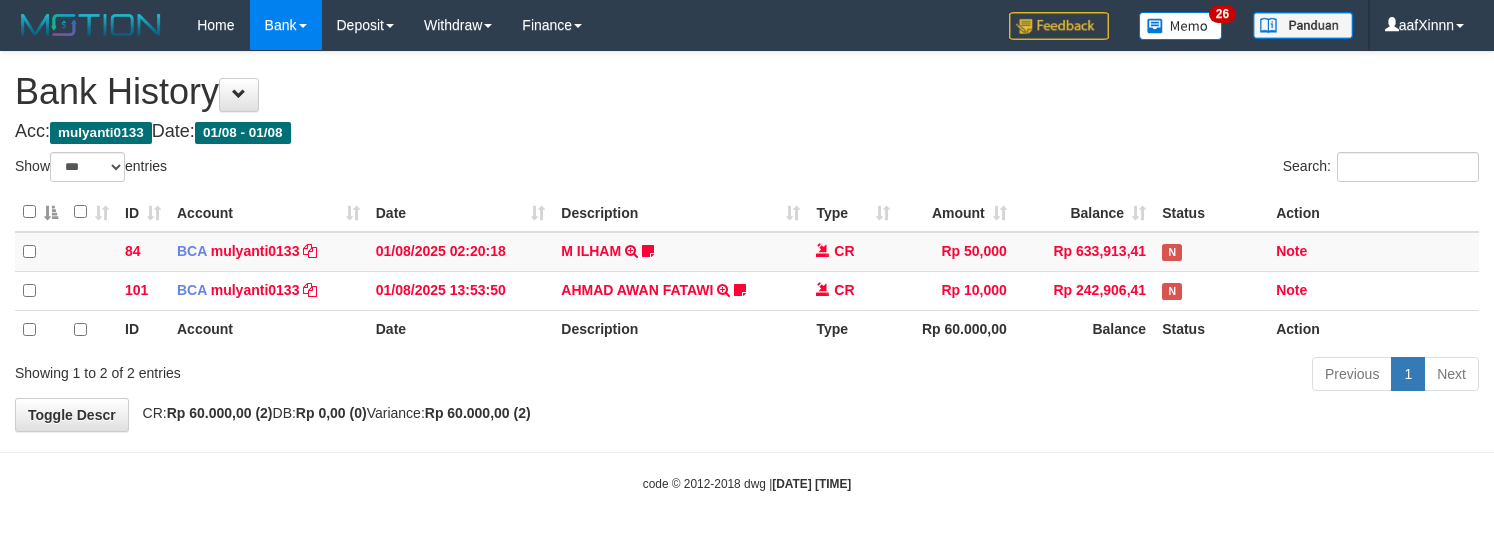 select on "***" 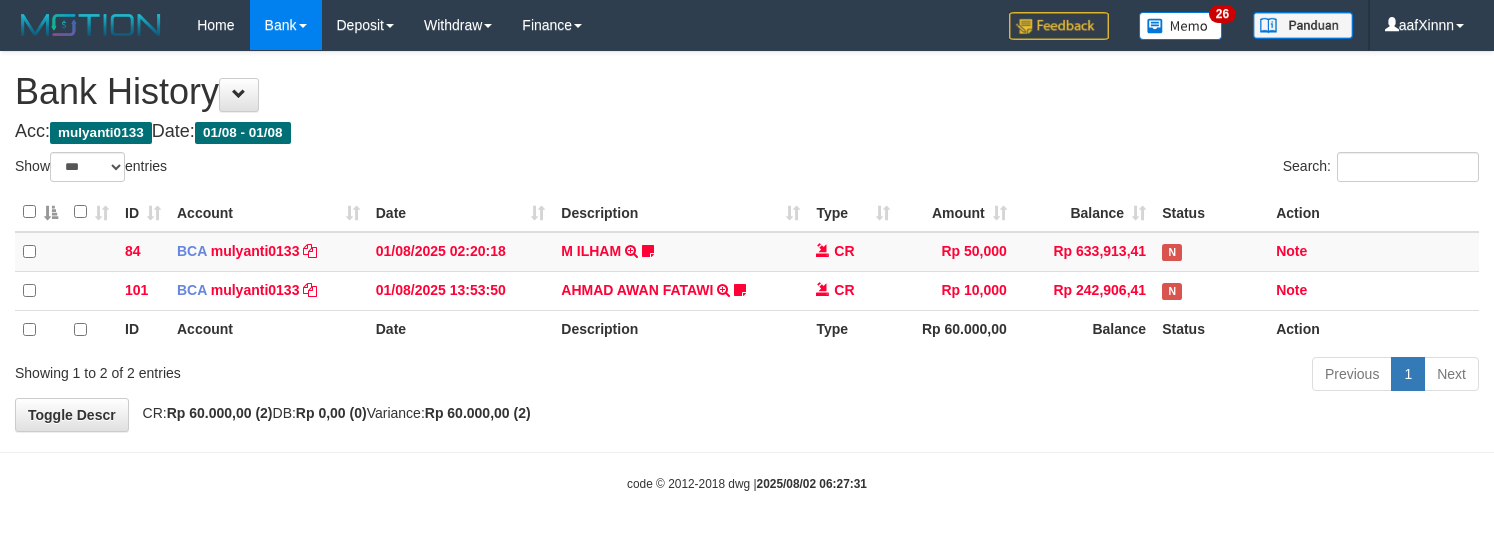 select on "***" 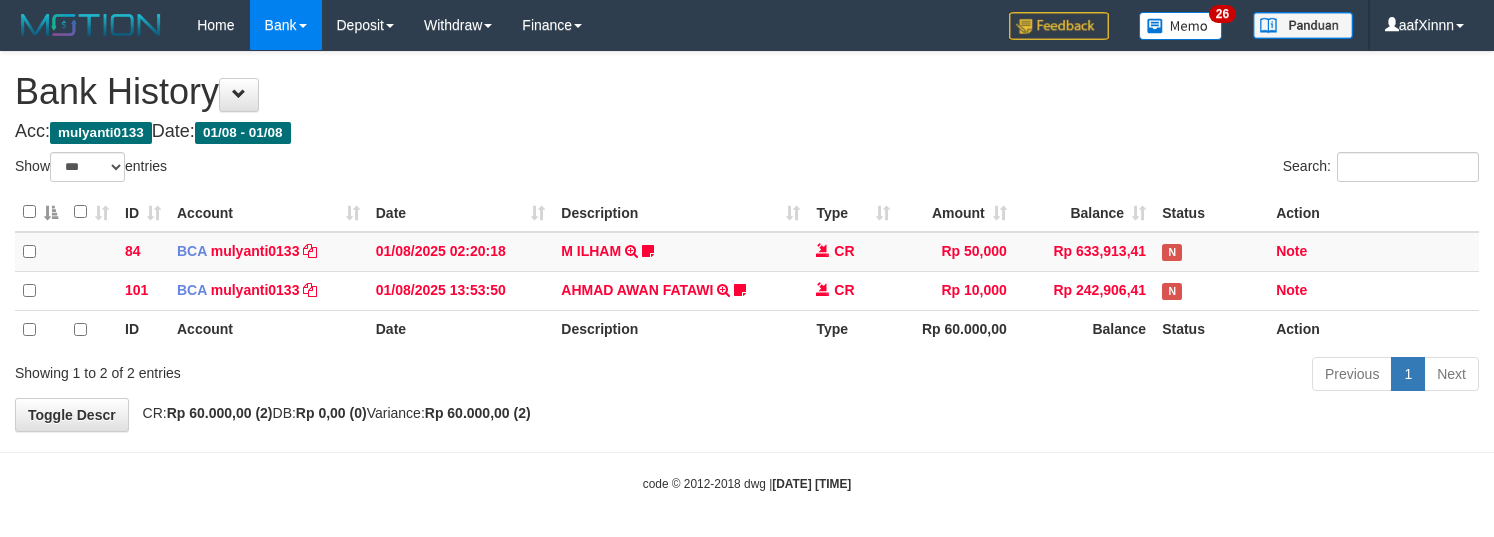 select on "***" 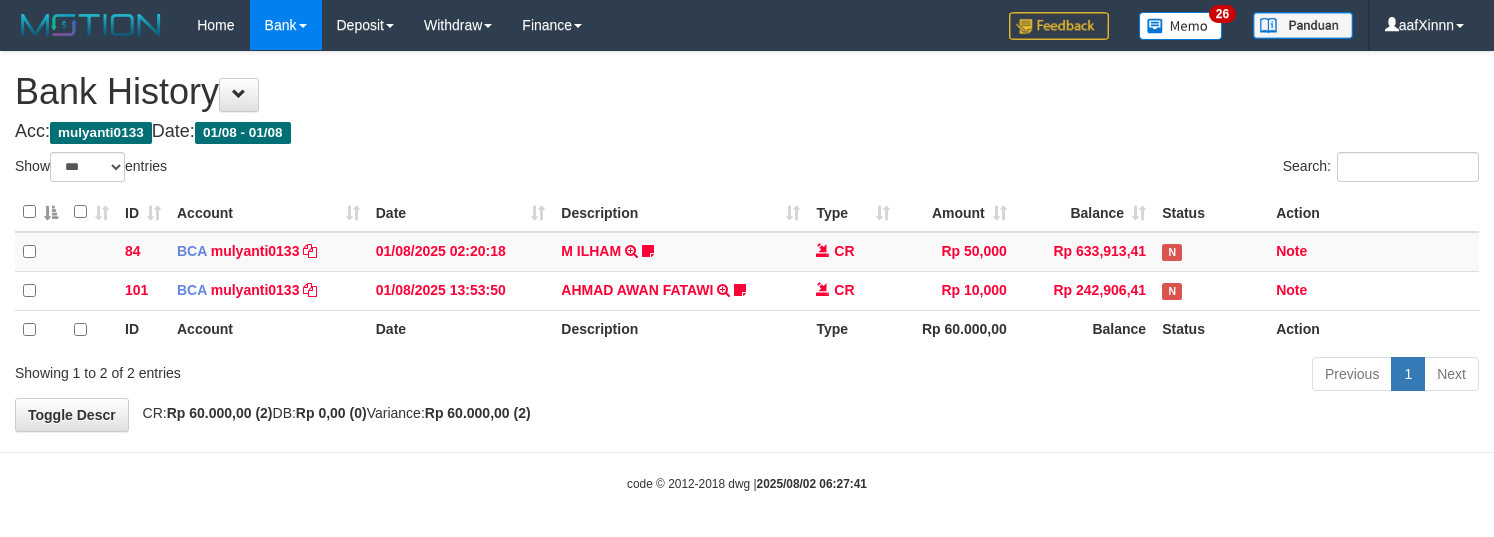 select on "***" 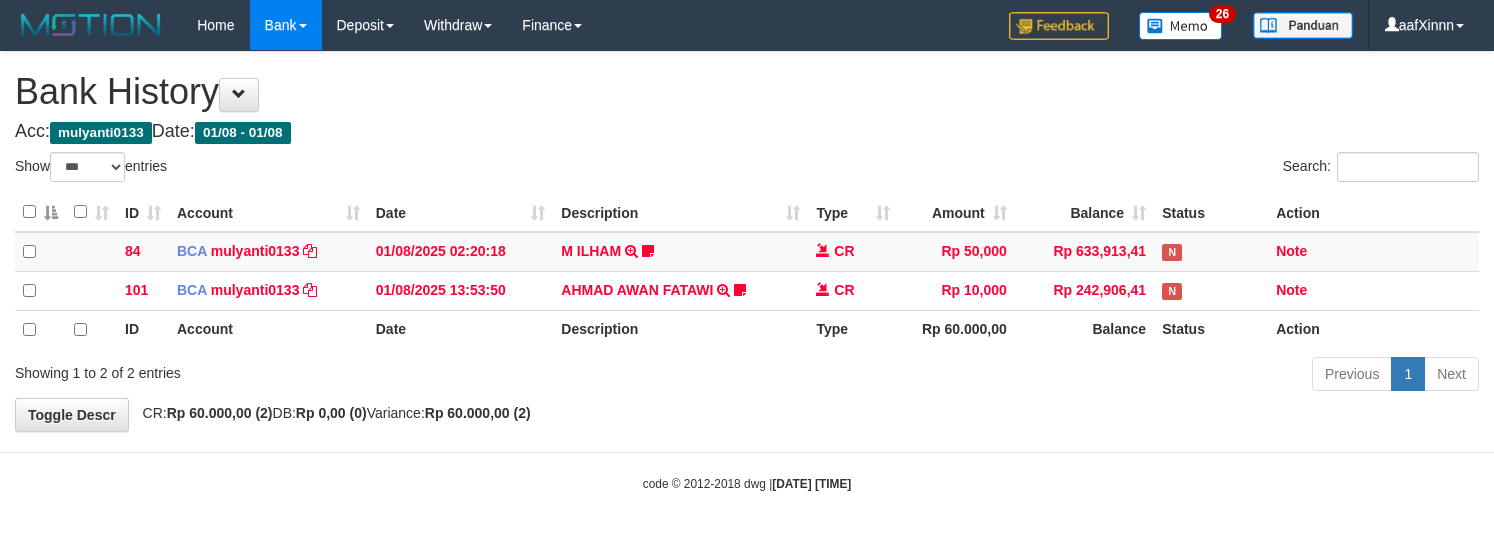 select on "***" 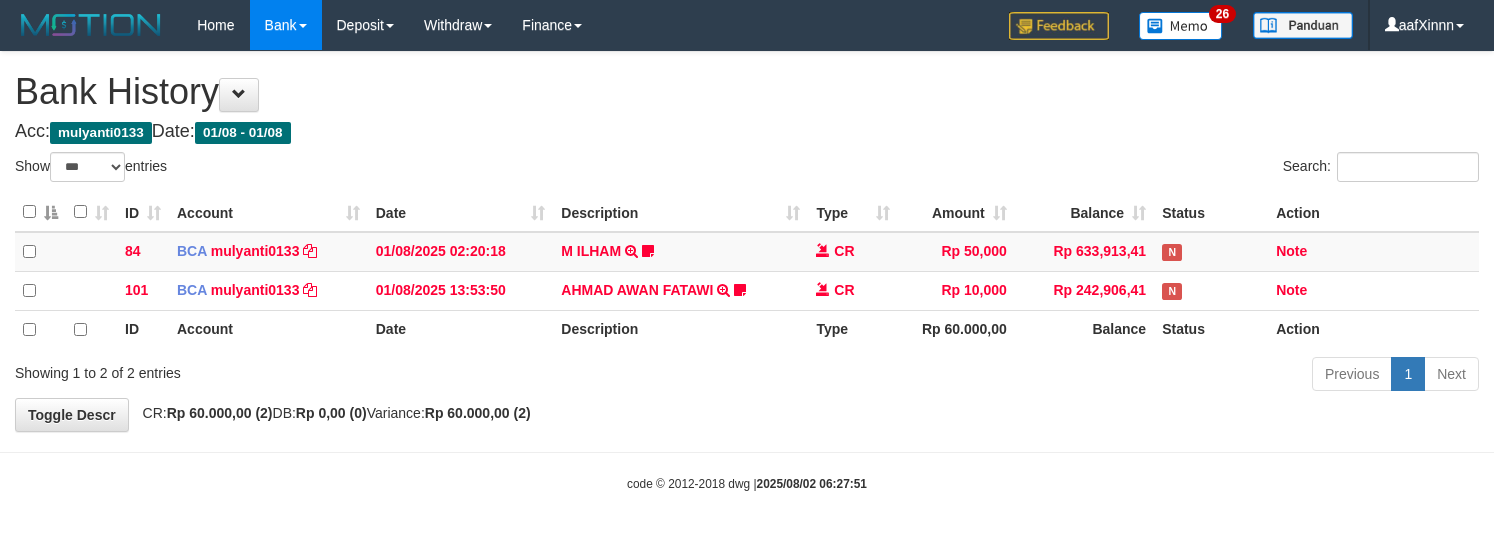 select on "***" 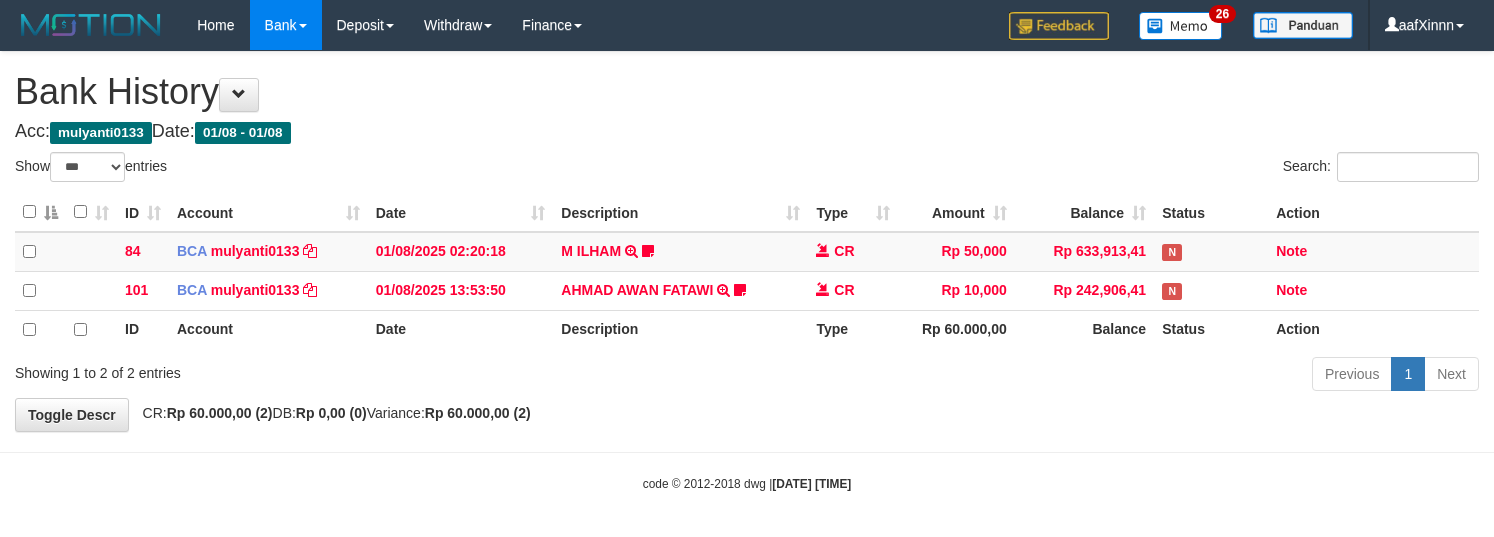 select on "***" 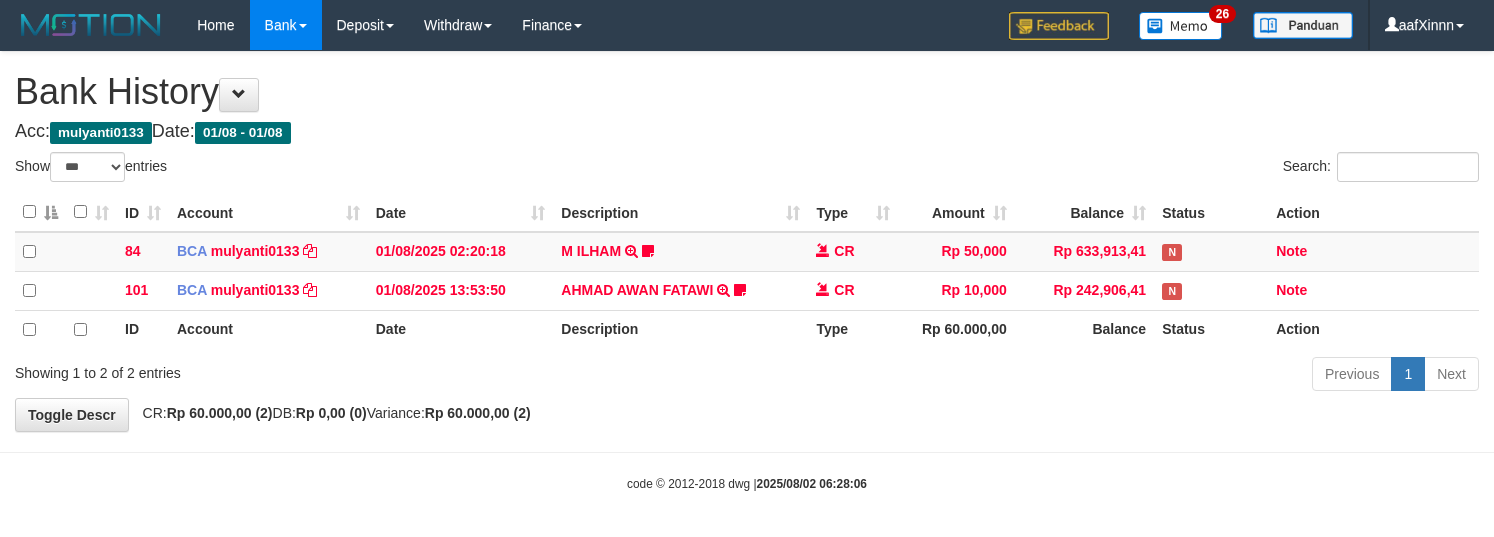 select on "***" 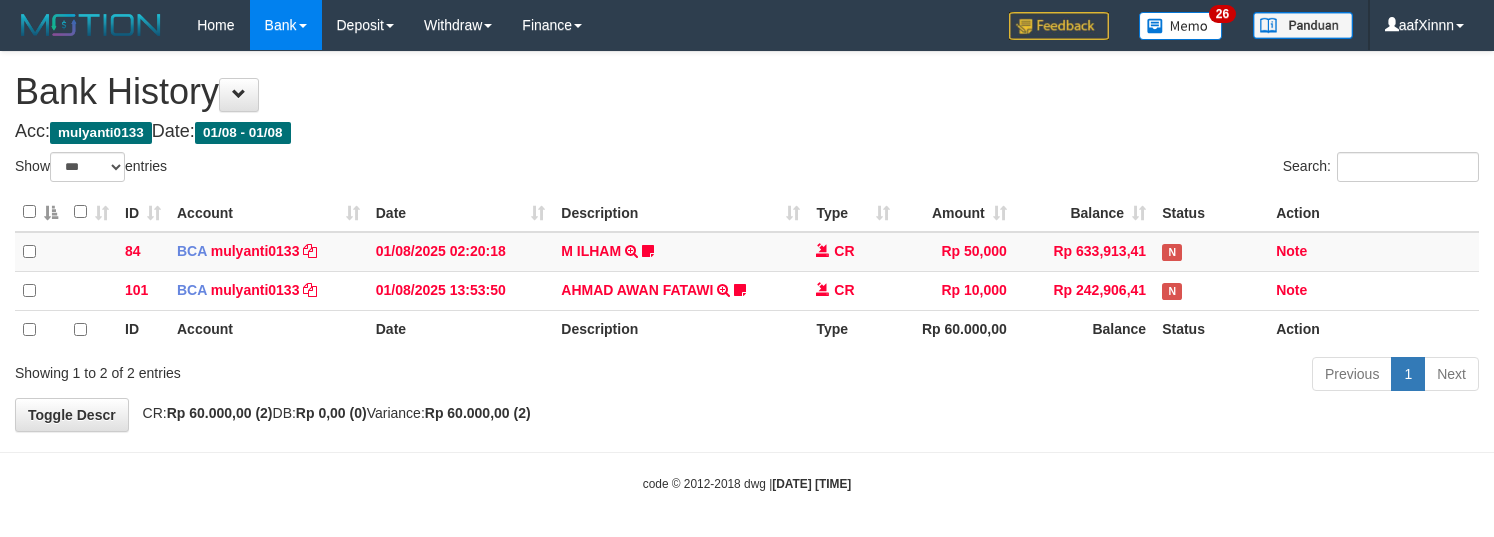 select on "***" 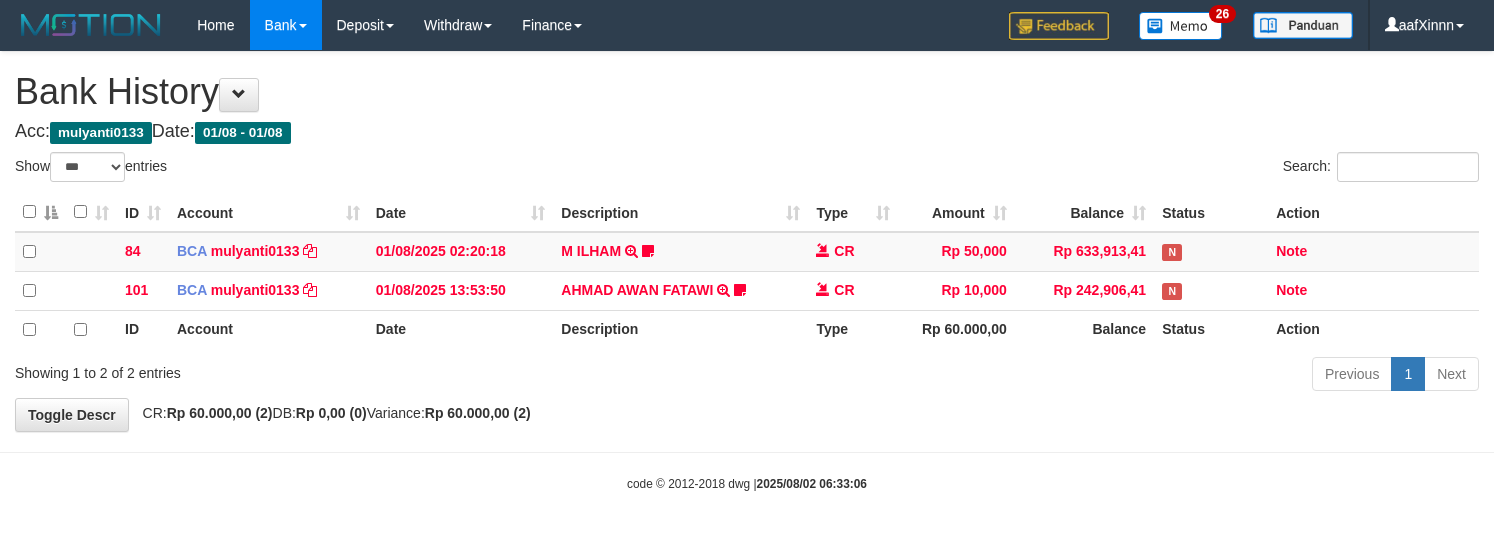 select on "***" 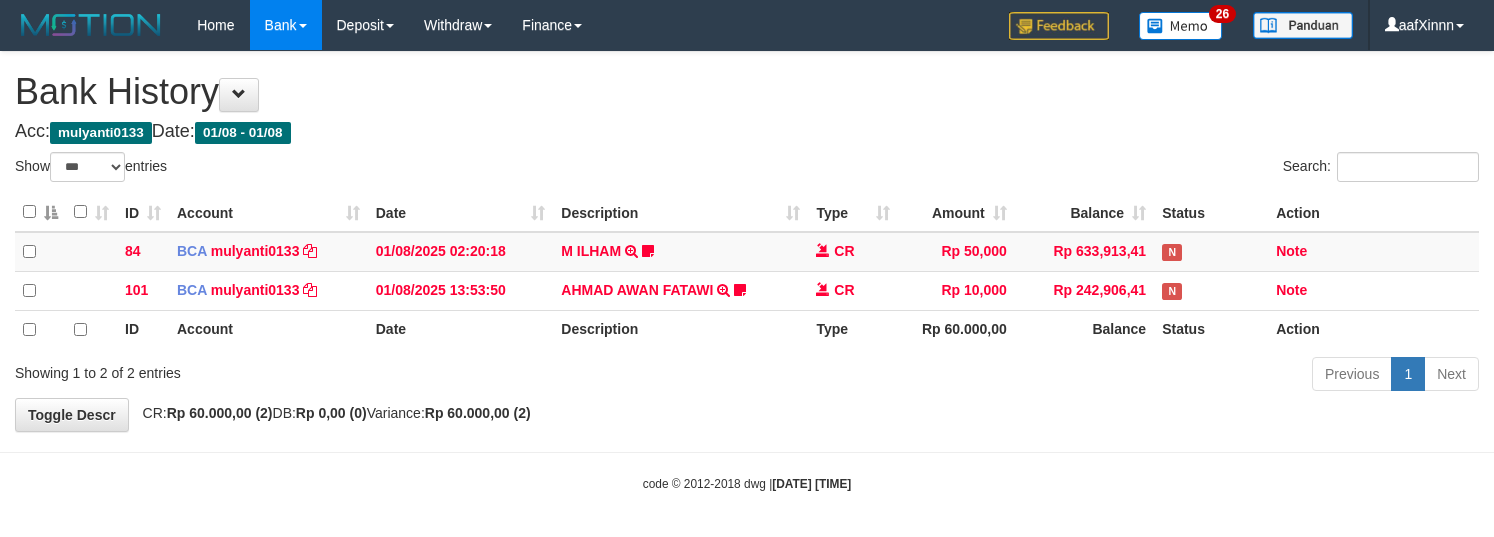 select on "***" 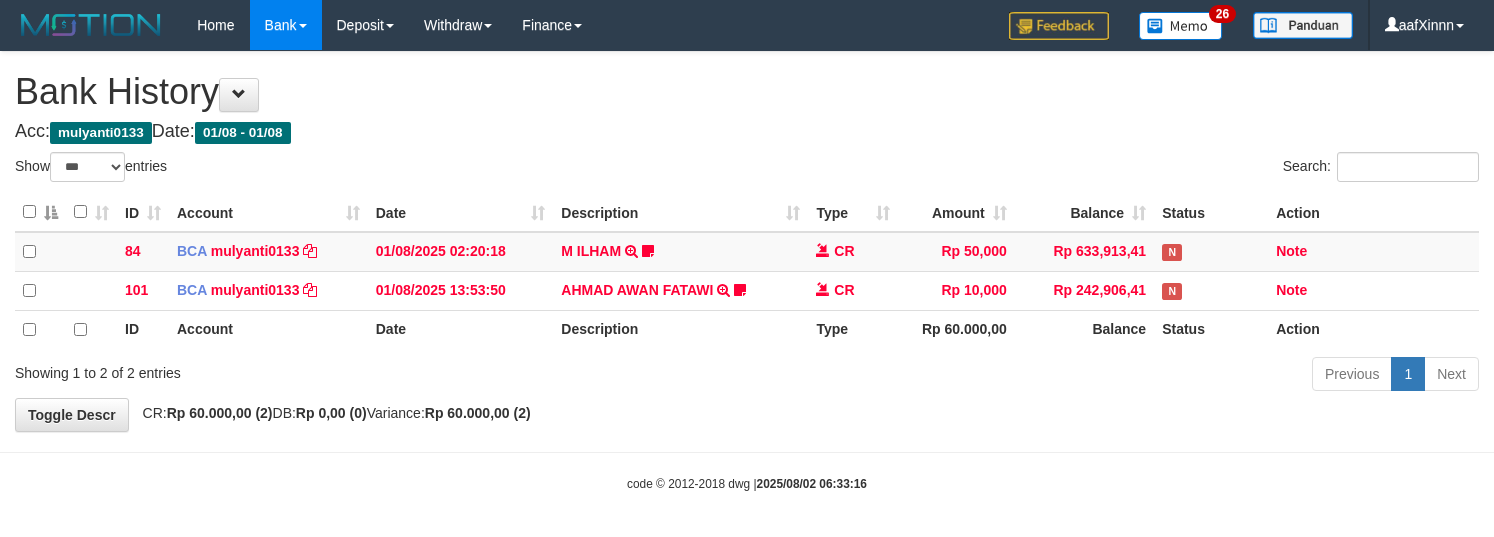 select on "***" 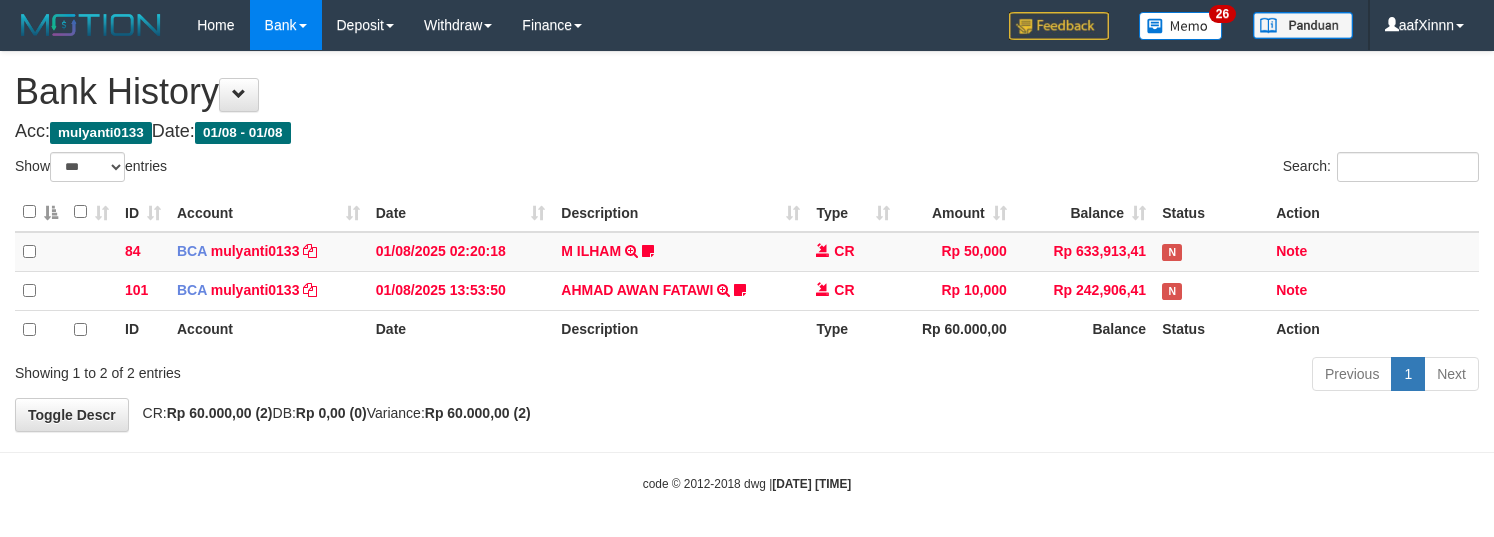 select on "***" 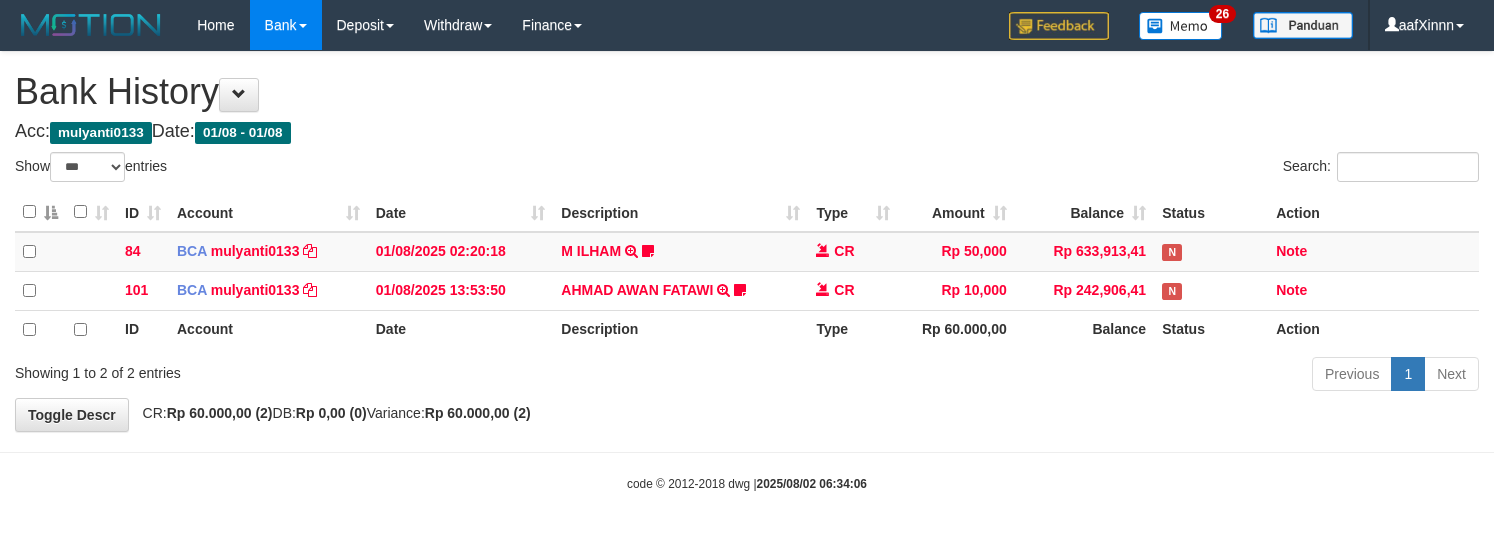 select on "***" 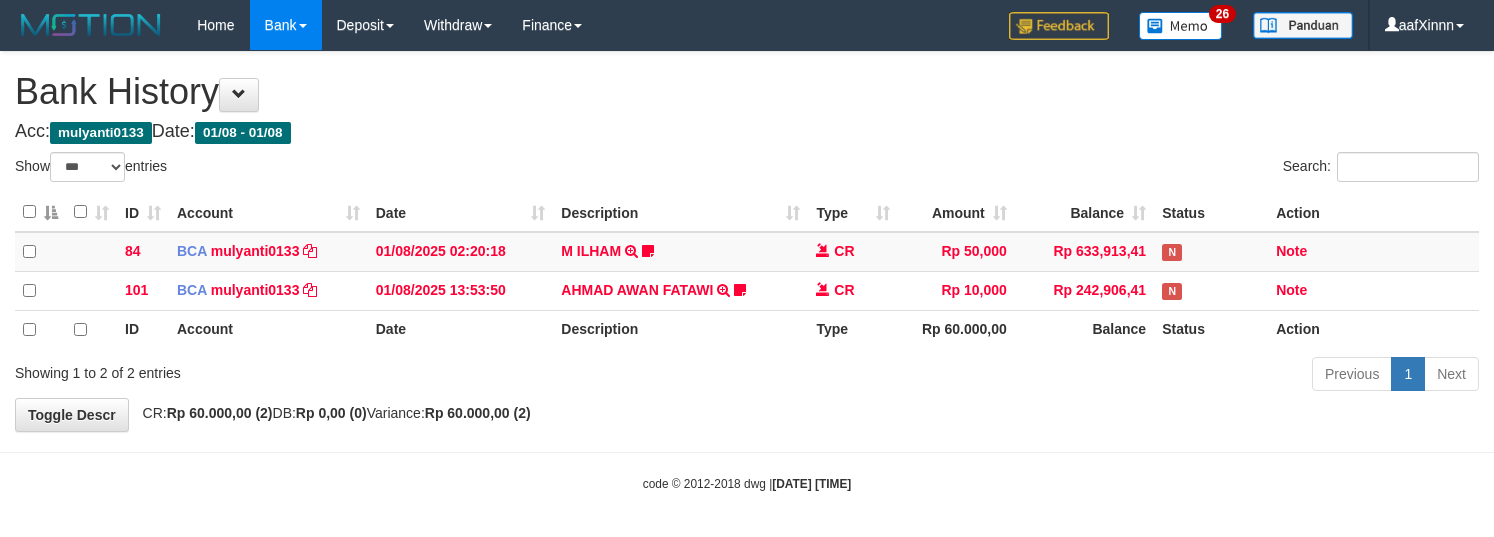 select on "***" 